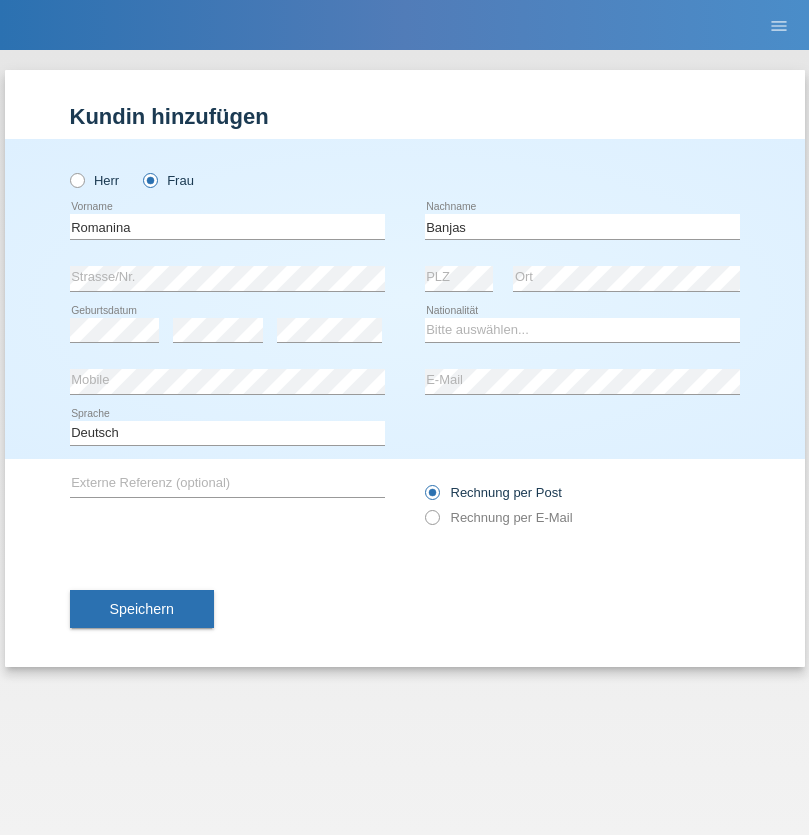 scroll, scrollTop: 0, scrollLeft: 0, axis: both 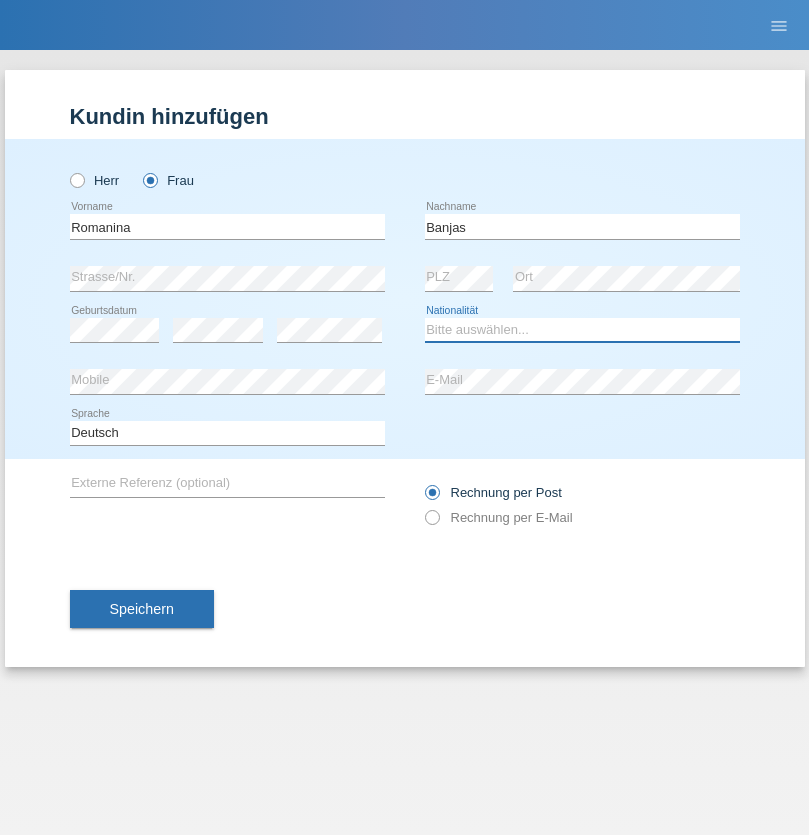 select on "CW" 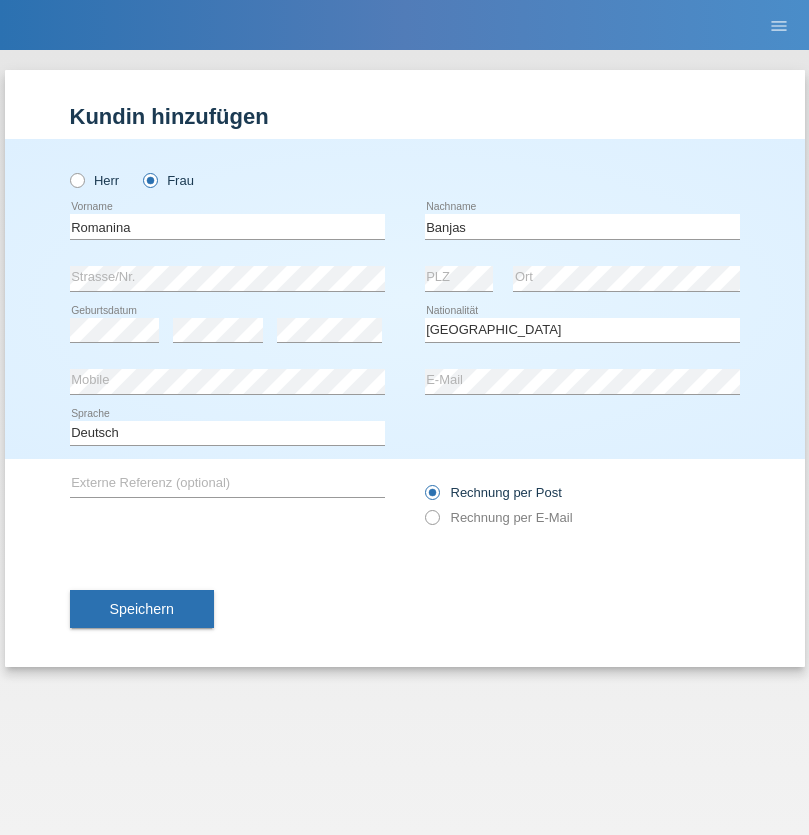 select on "C" 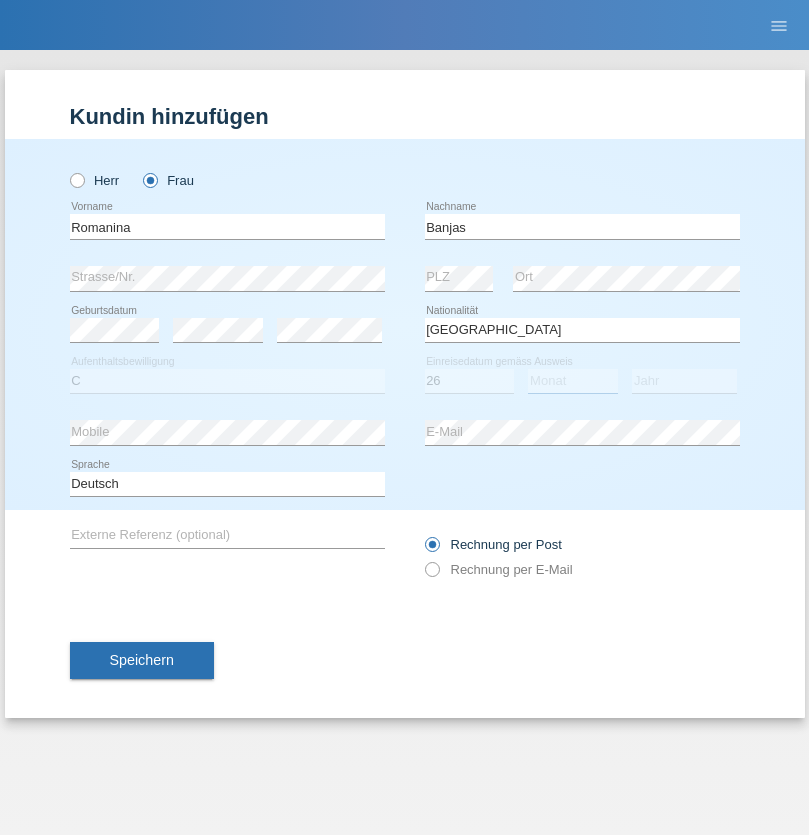 select on "03" 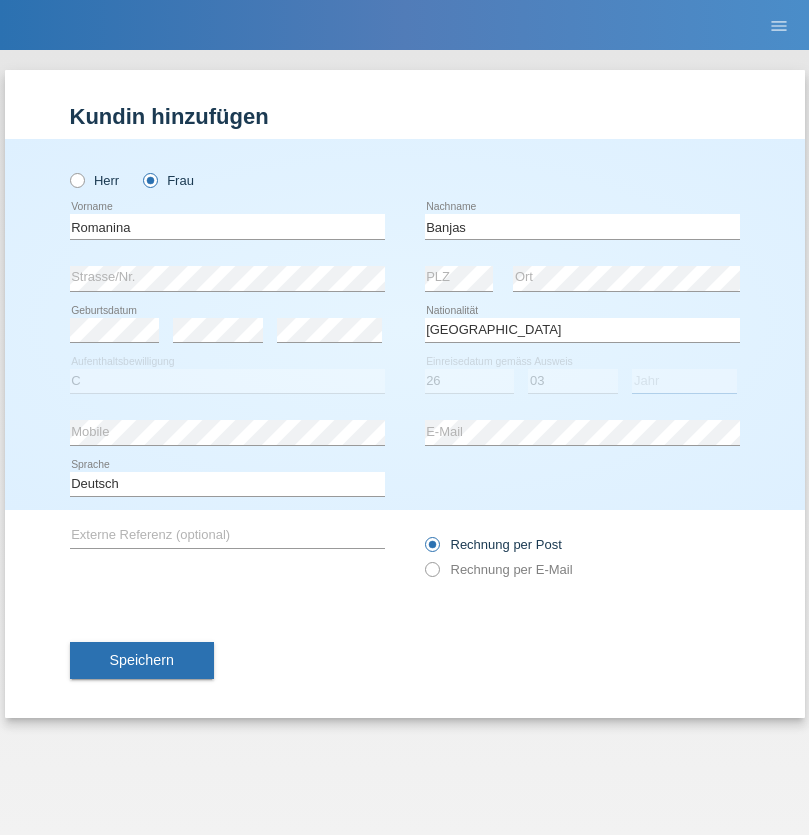 select on "2014" 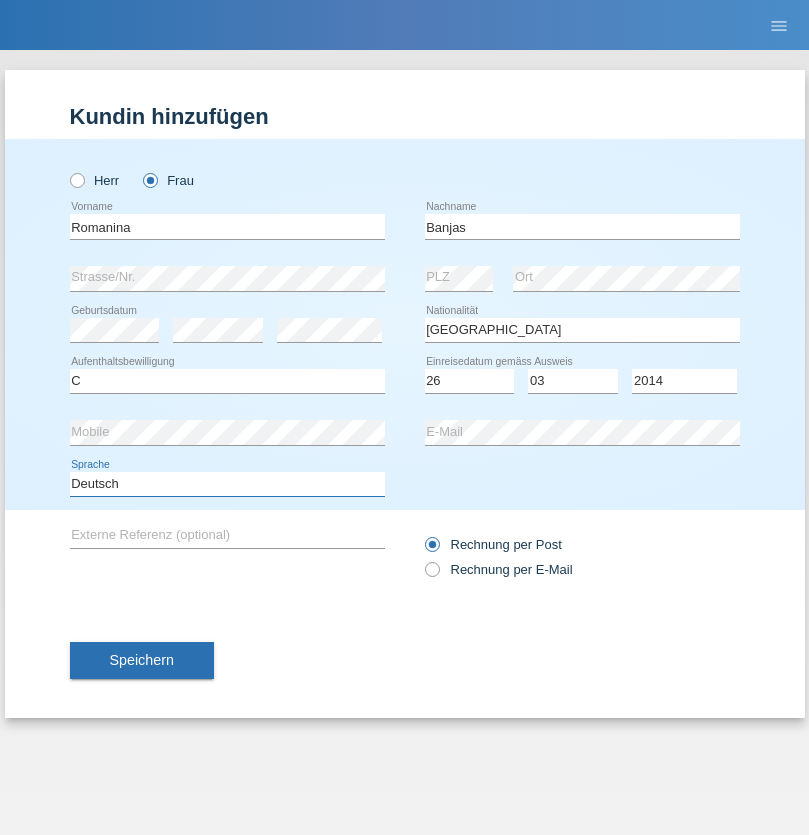 select on "en" 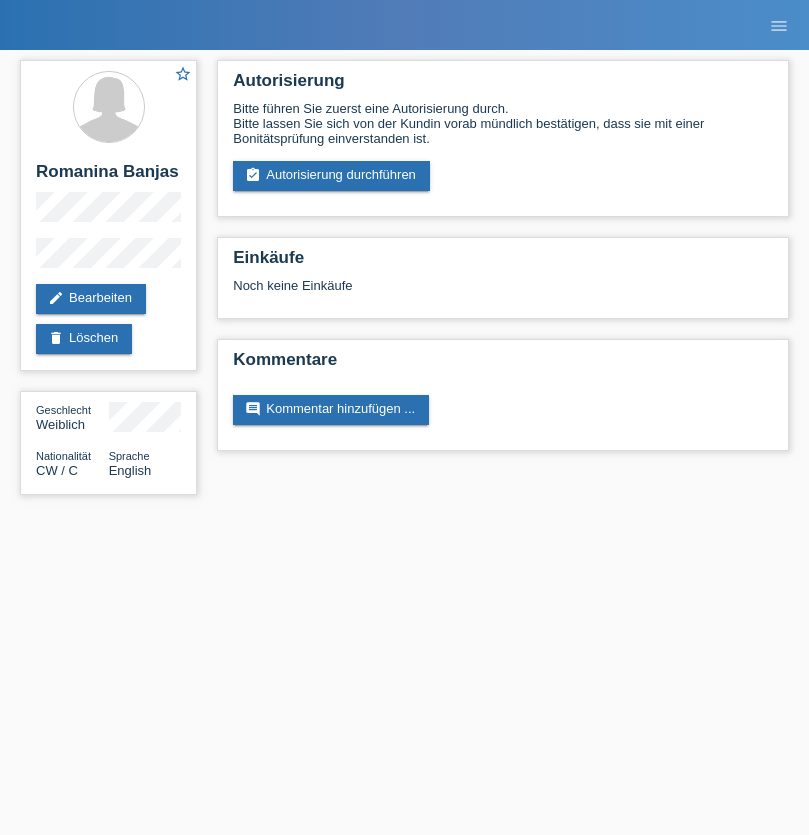 scroll, scrollTop: 0, scrollLeft: 0, axis: both 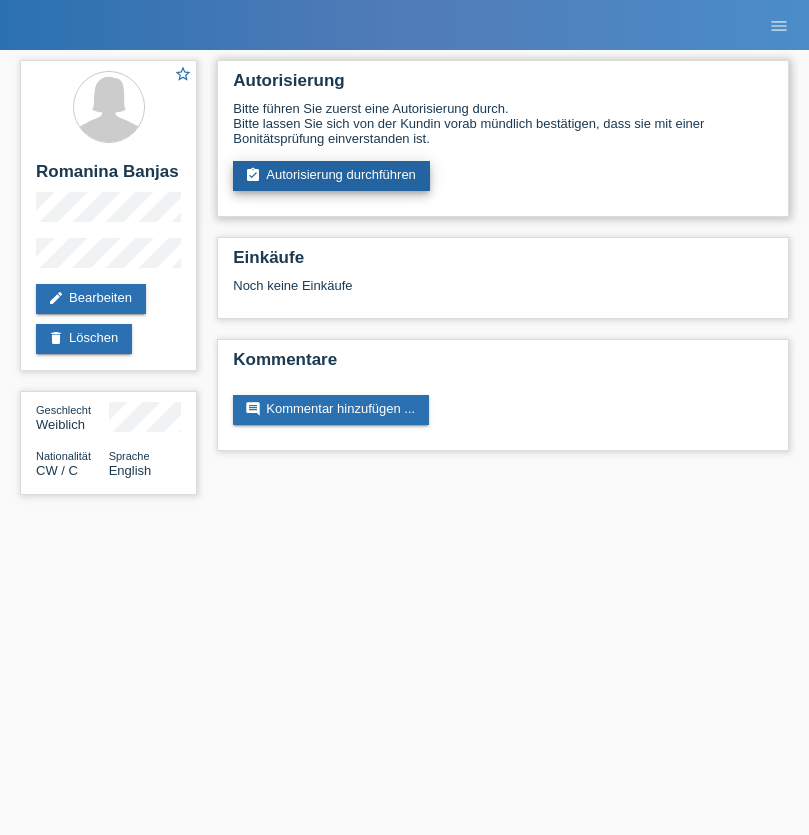 click on "assignment_turned_in  Autorisierung durchführen" at bounding box center [331, 176] 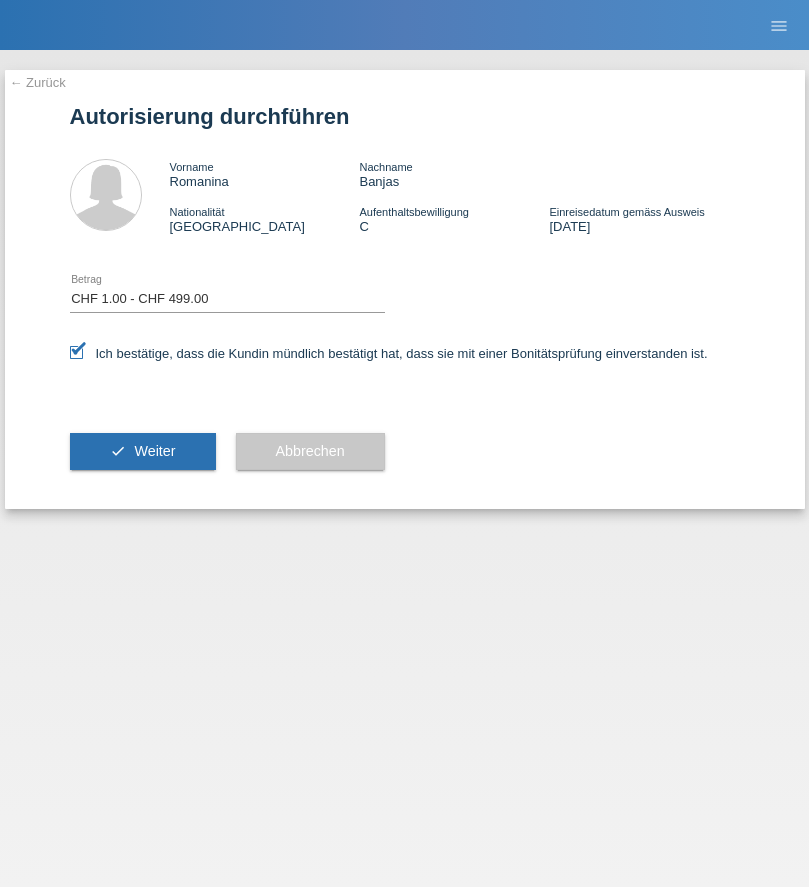 select on "1" 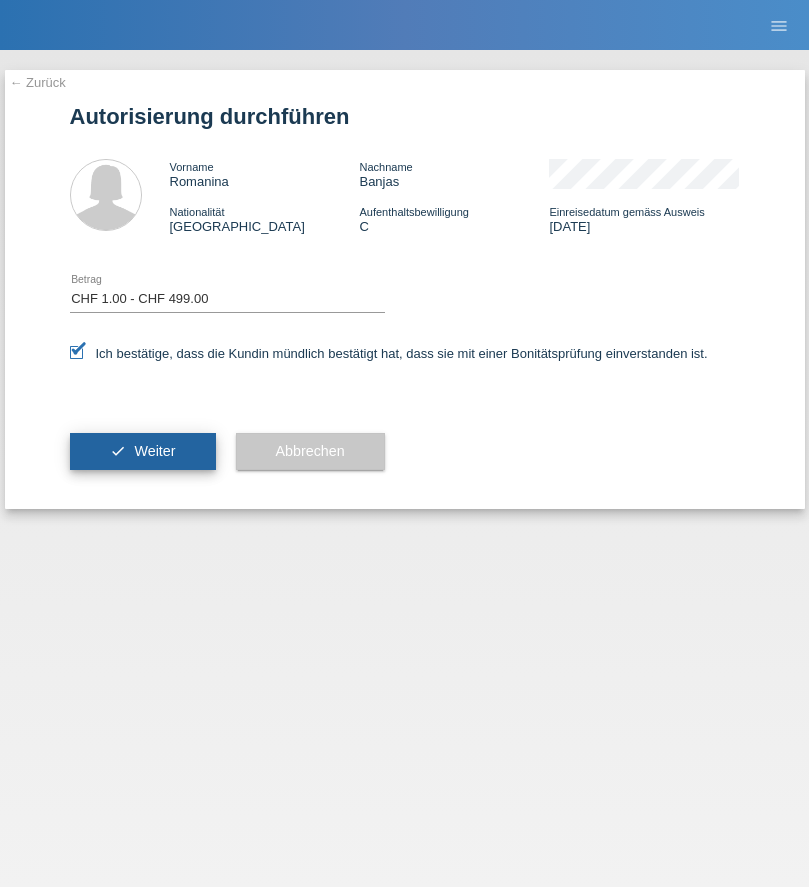click on "Weiter" at bounding box center (154, 451) 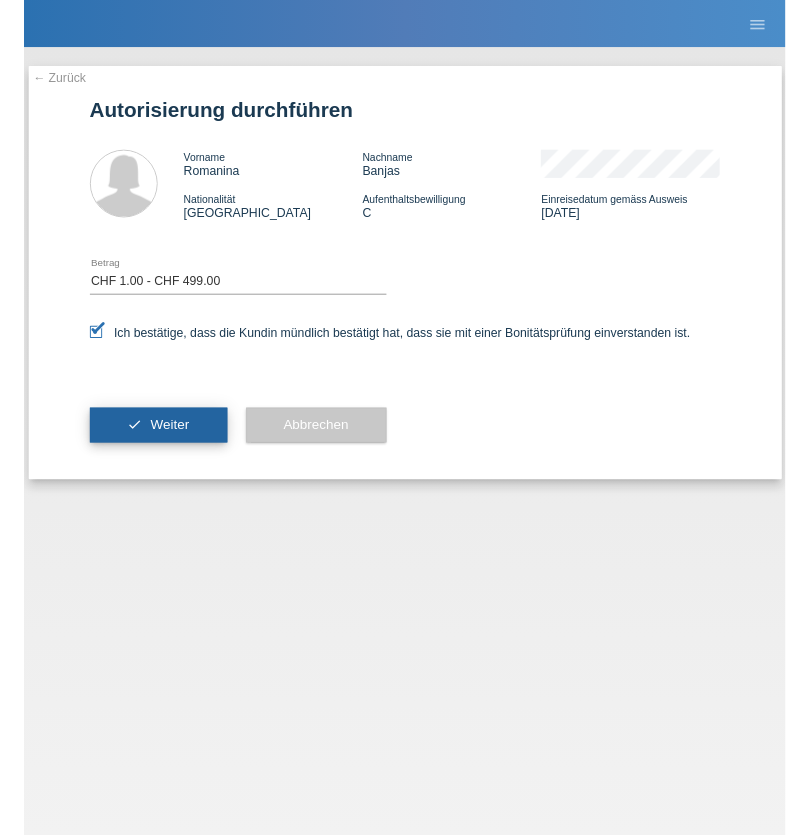 scroll, scrollTop: 0, scrollLeft: 0, axis: both 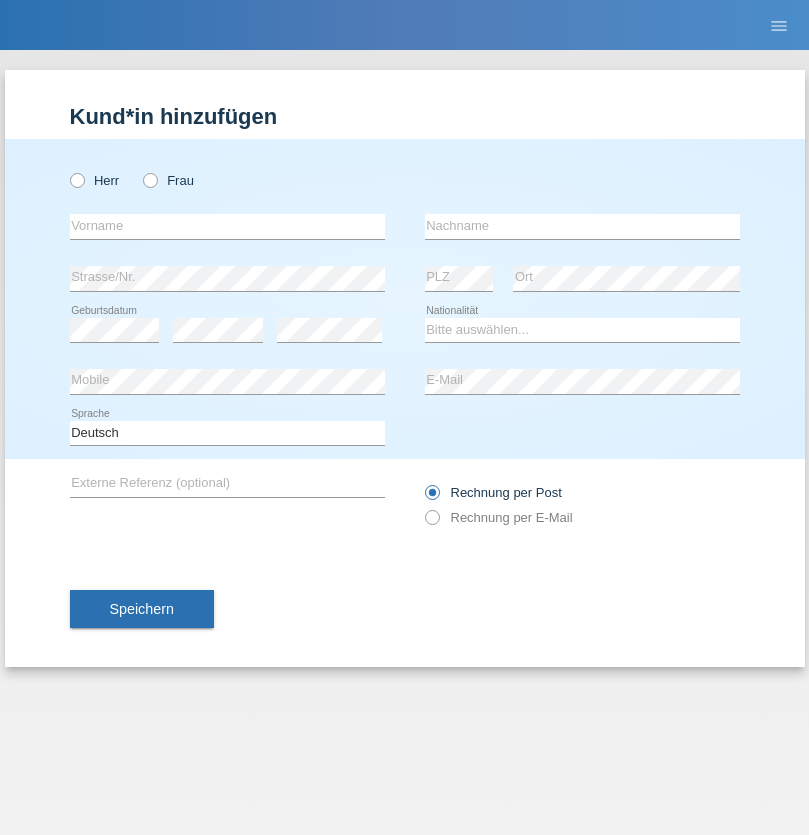 radio on "true" 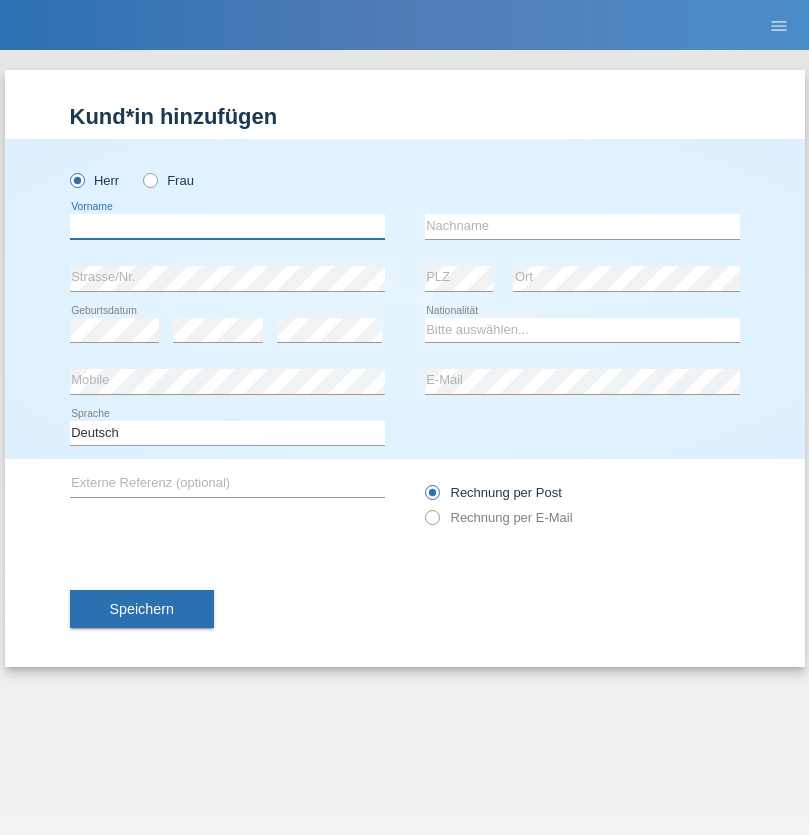 click at bounding box center (227, 226) 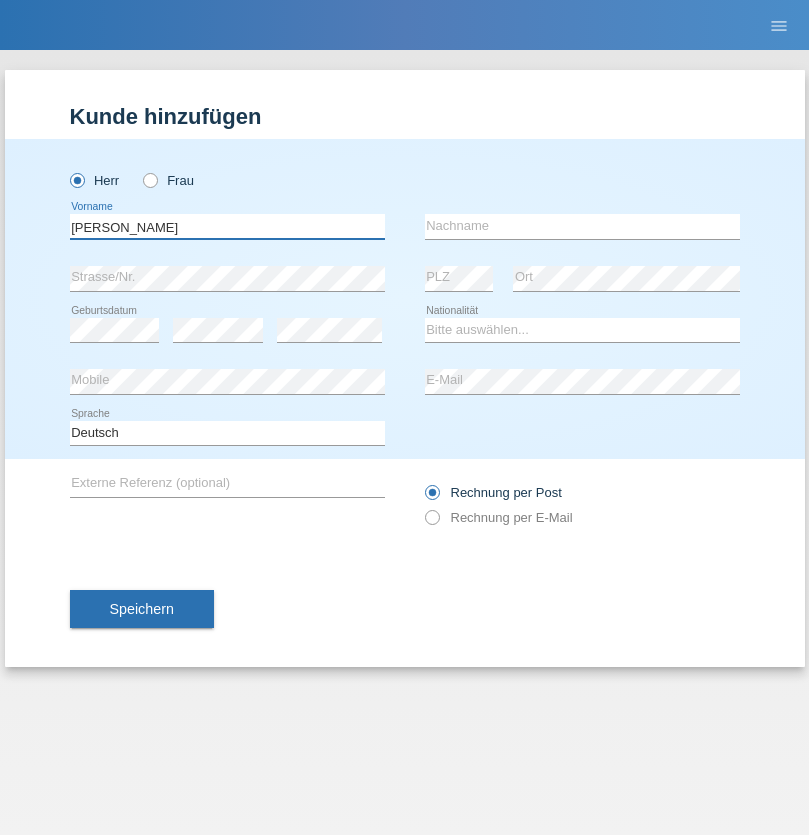 type on "[PERSON_NAME]" 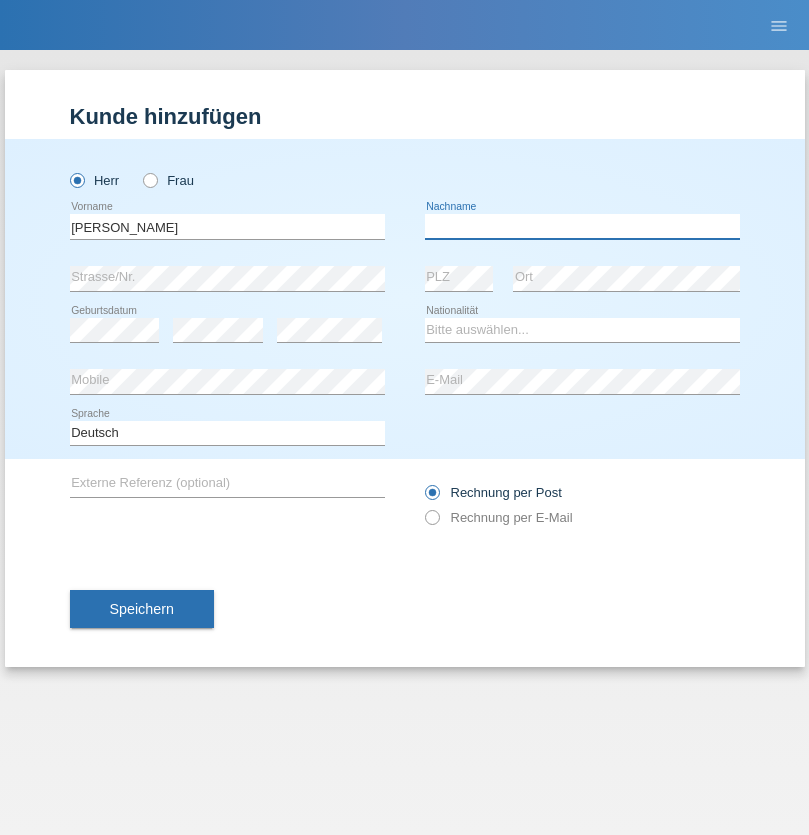click at bounding box center (582, 226) 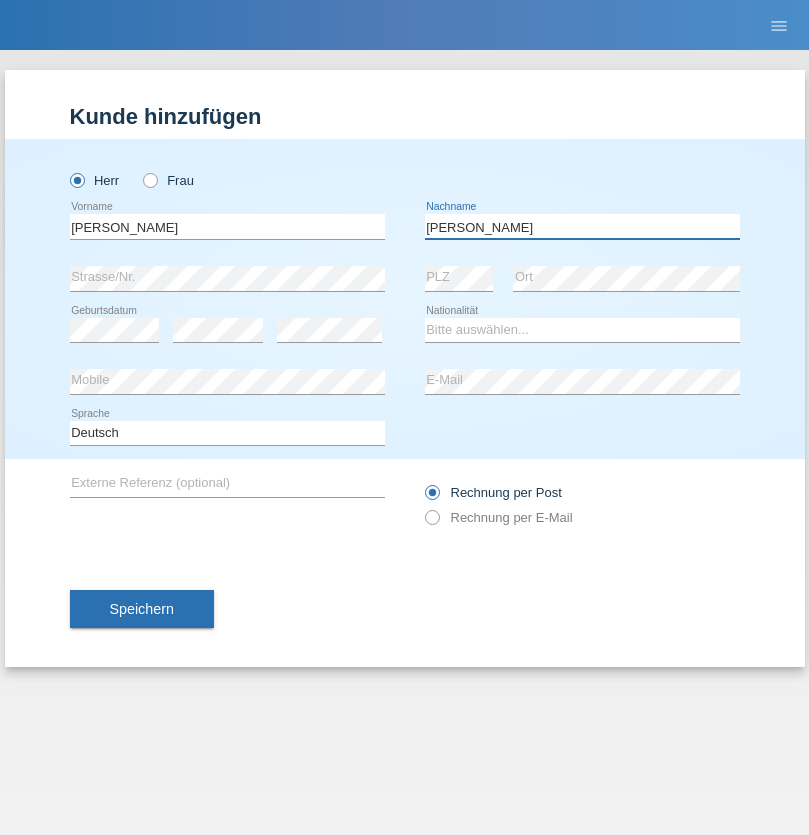 type on "[PERSON_NAME]" 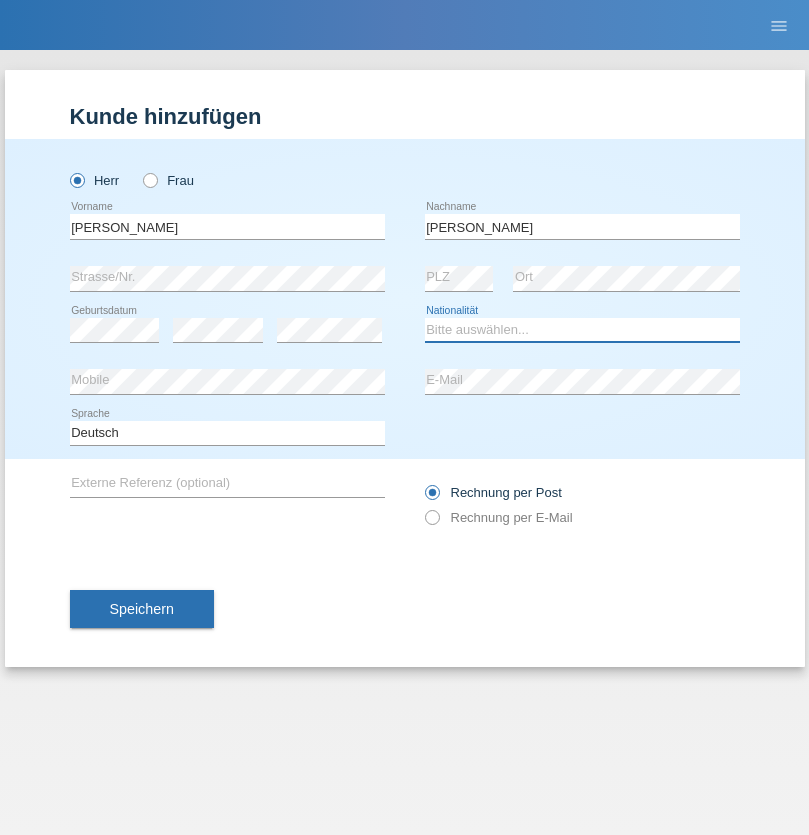 select on "SI" 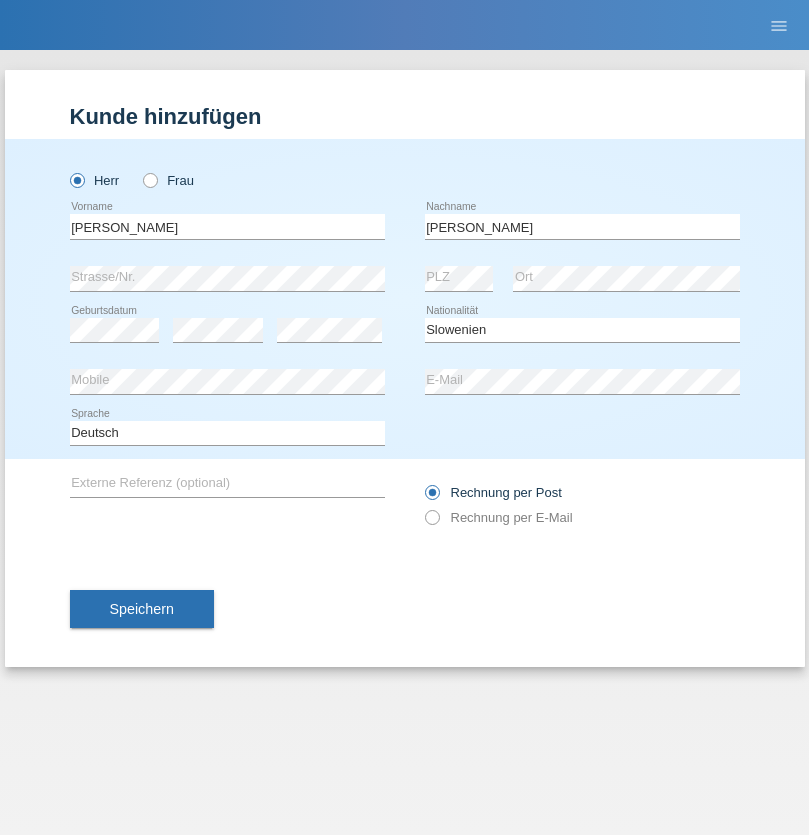 select on "C" 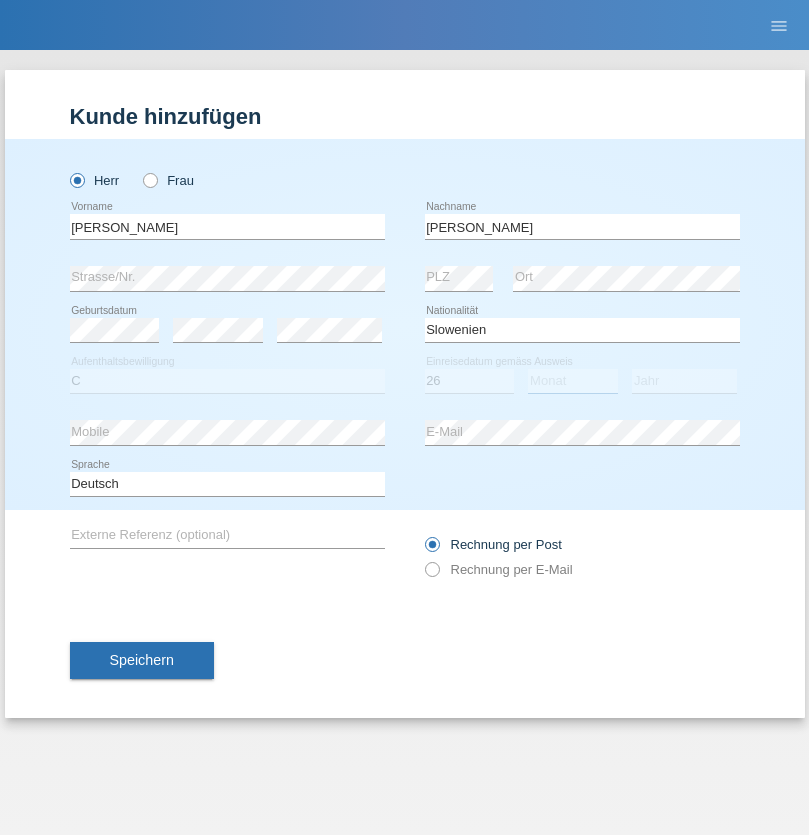 select on "03" 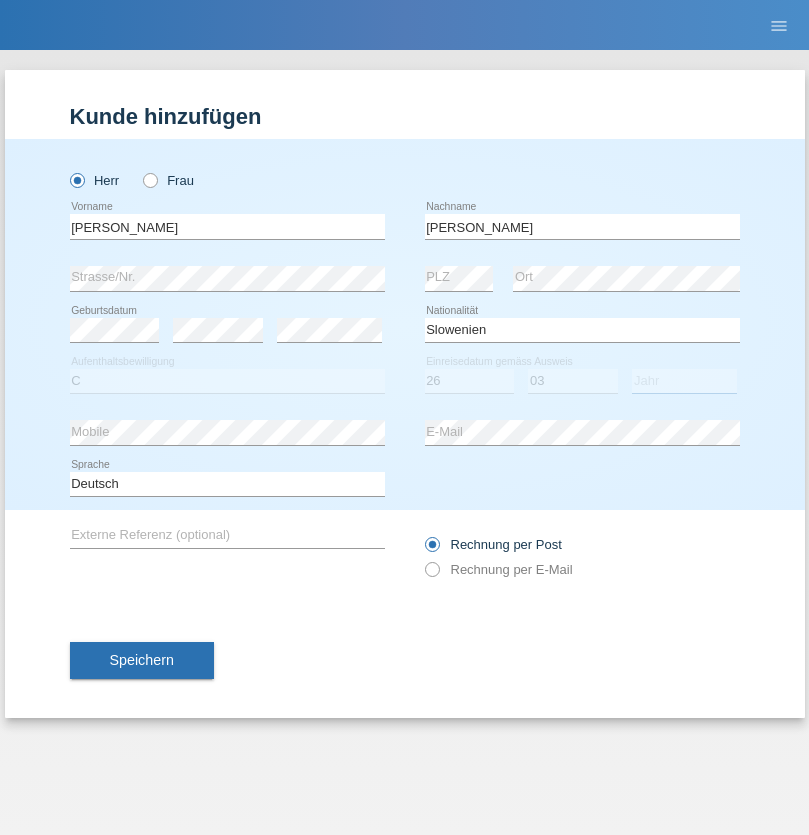 select on "2014" 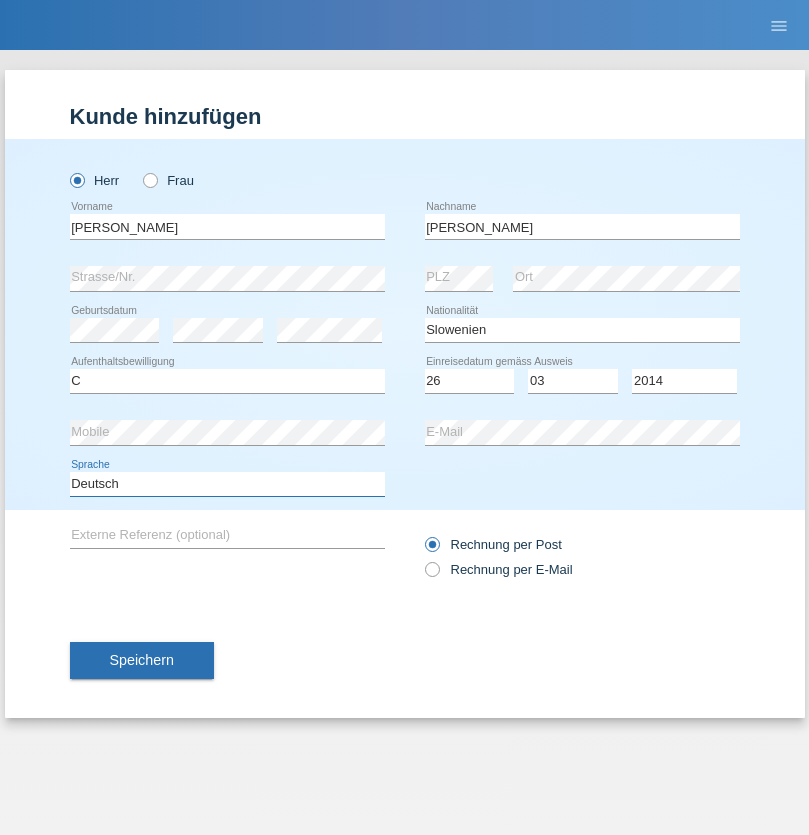select on "en" 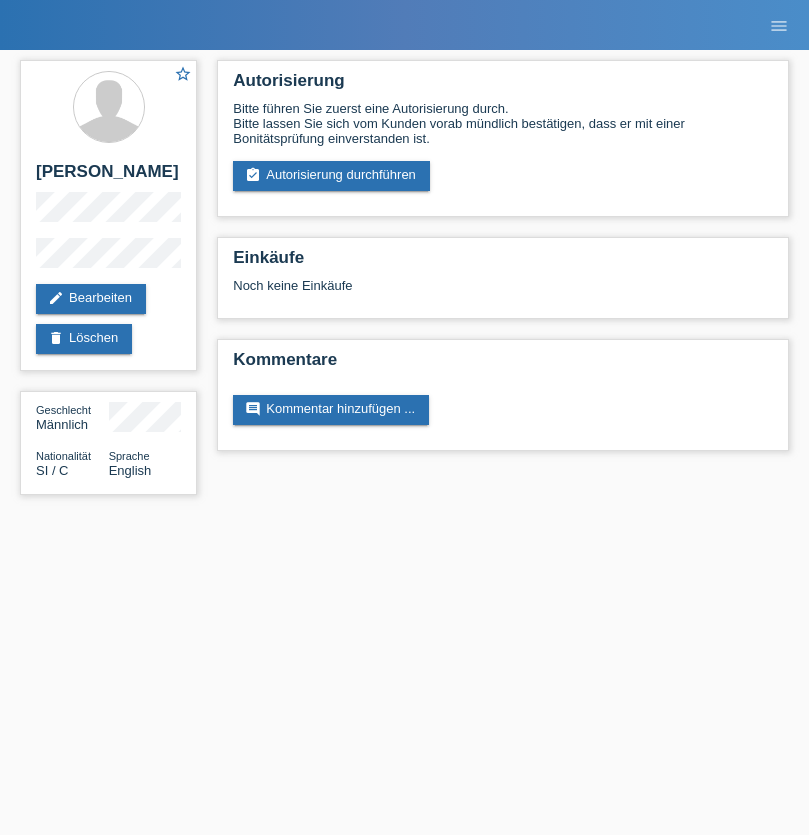 scroll, scrollTop: 0, scrollLeft: 0, axis: both 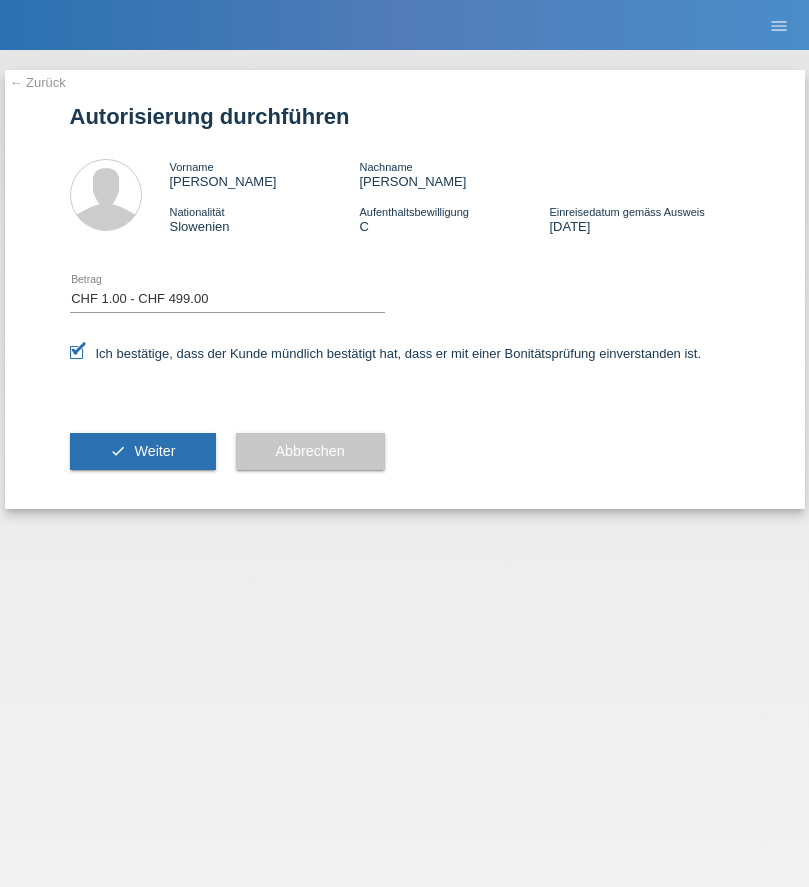 select on "1" 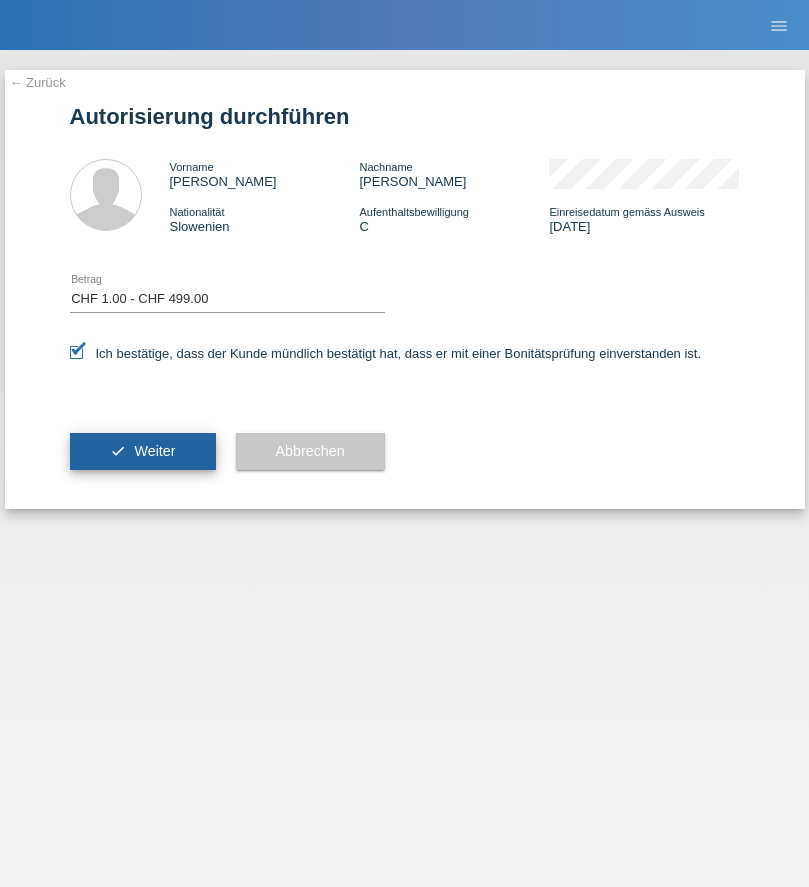 click on "Weiter" at bounding box center (154, 451) 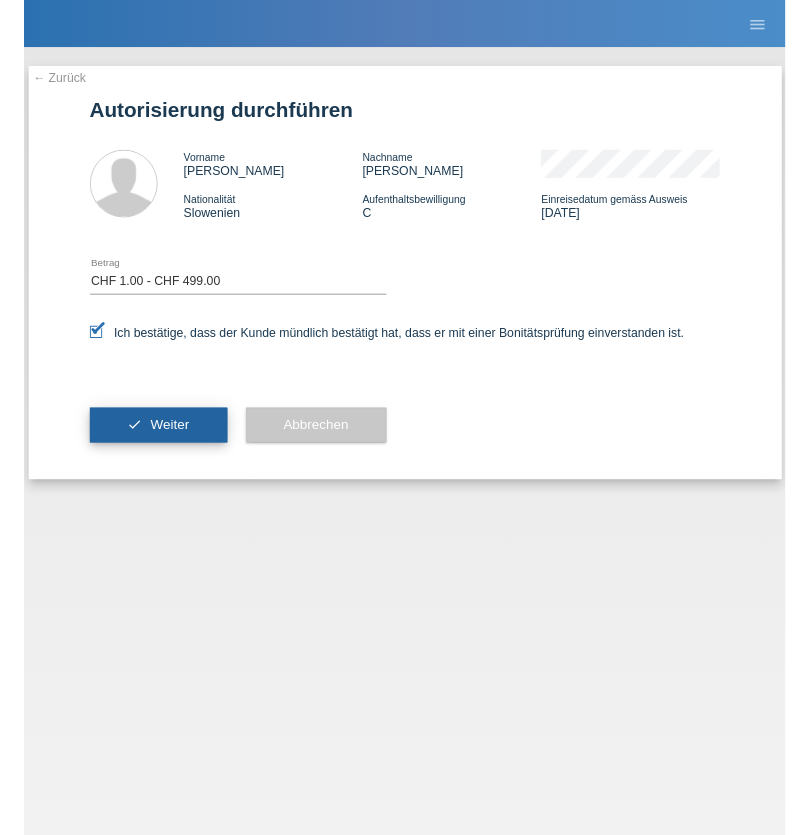 scroll, scrollTop: 0, scrollLeft: 0, axis: both 